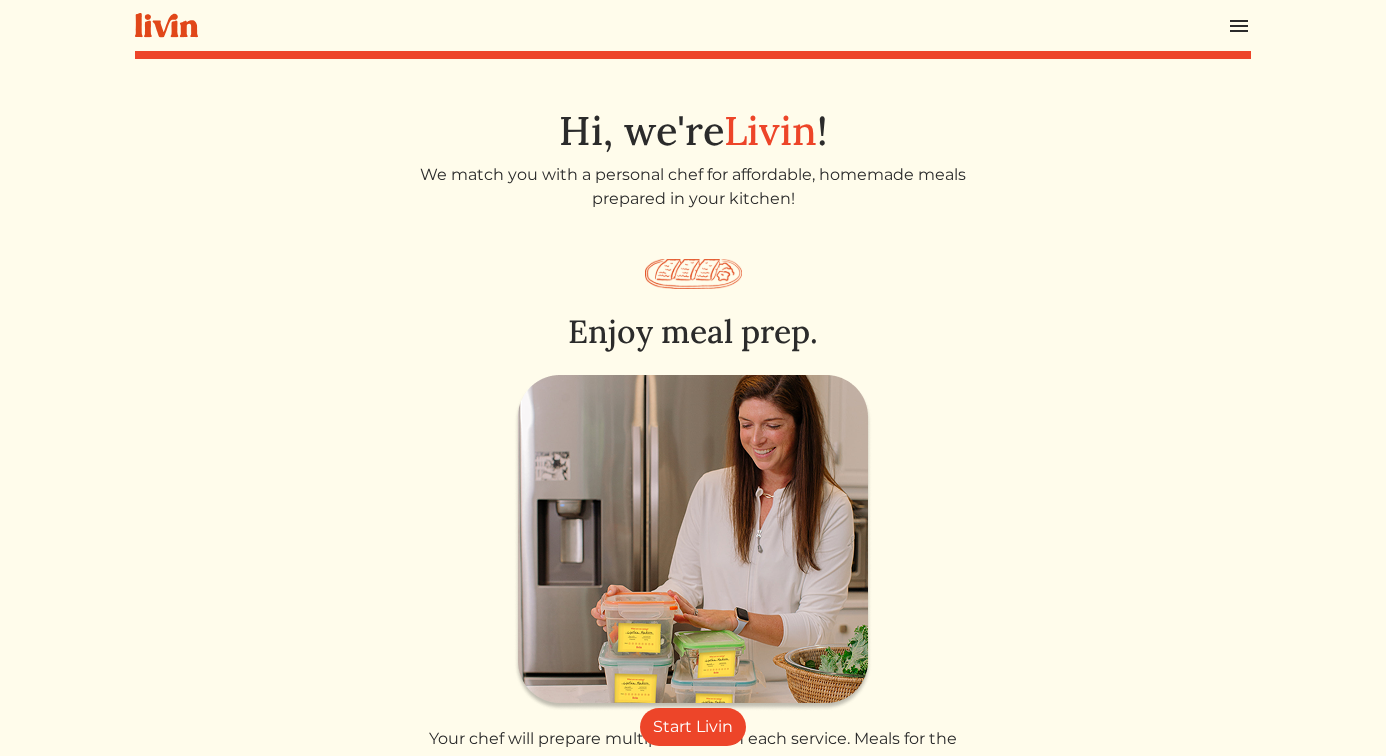 scroll, scrollTop: 0, scrollLeft: 0, axis: both 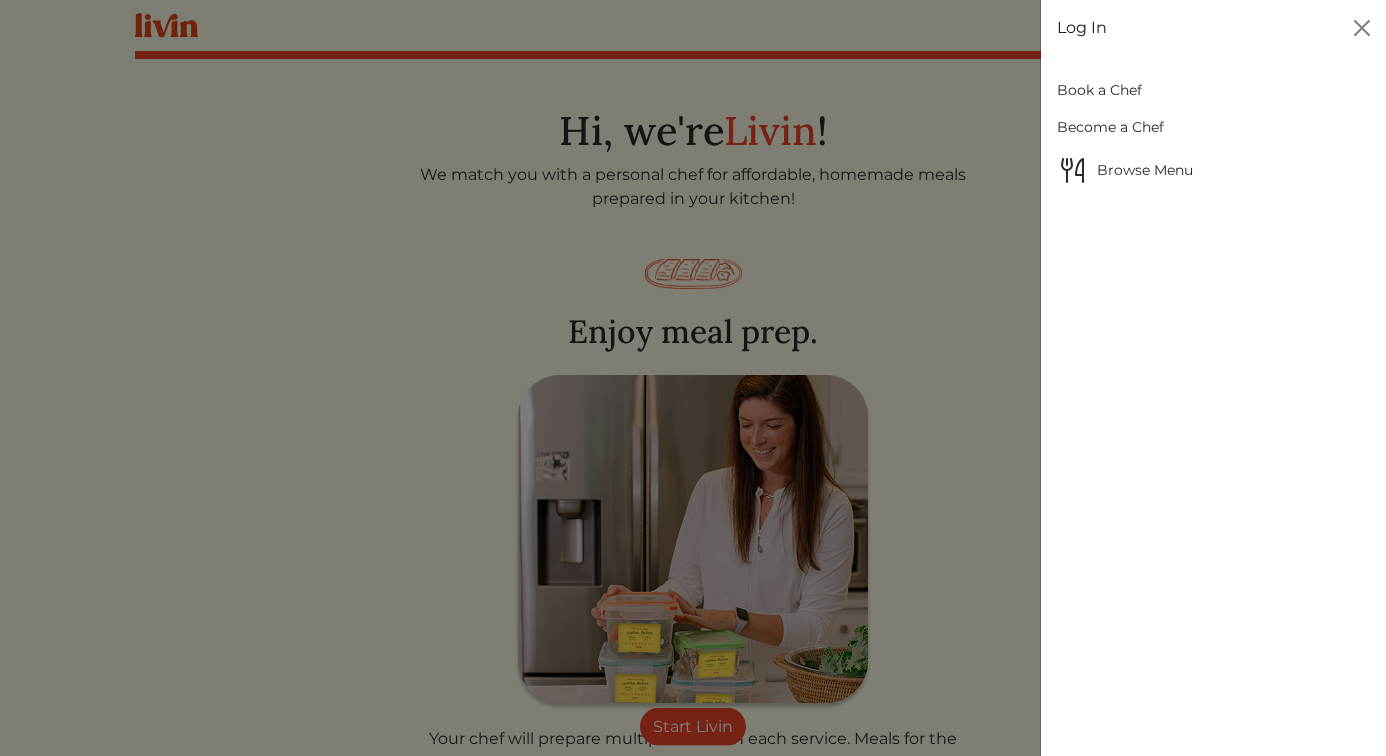 click on "Log In" at bounding box center (1082, 28) 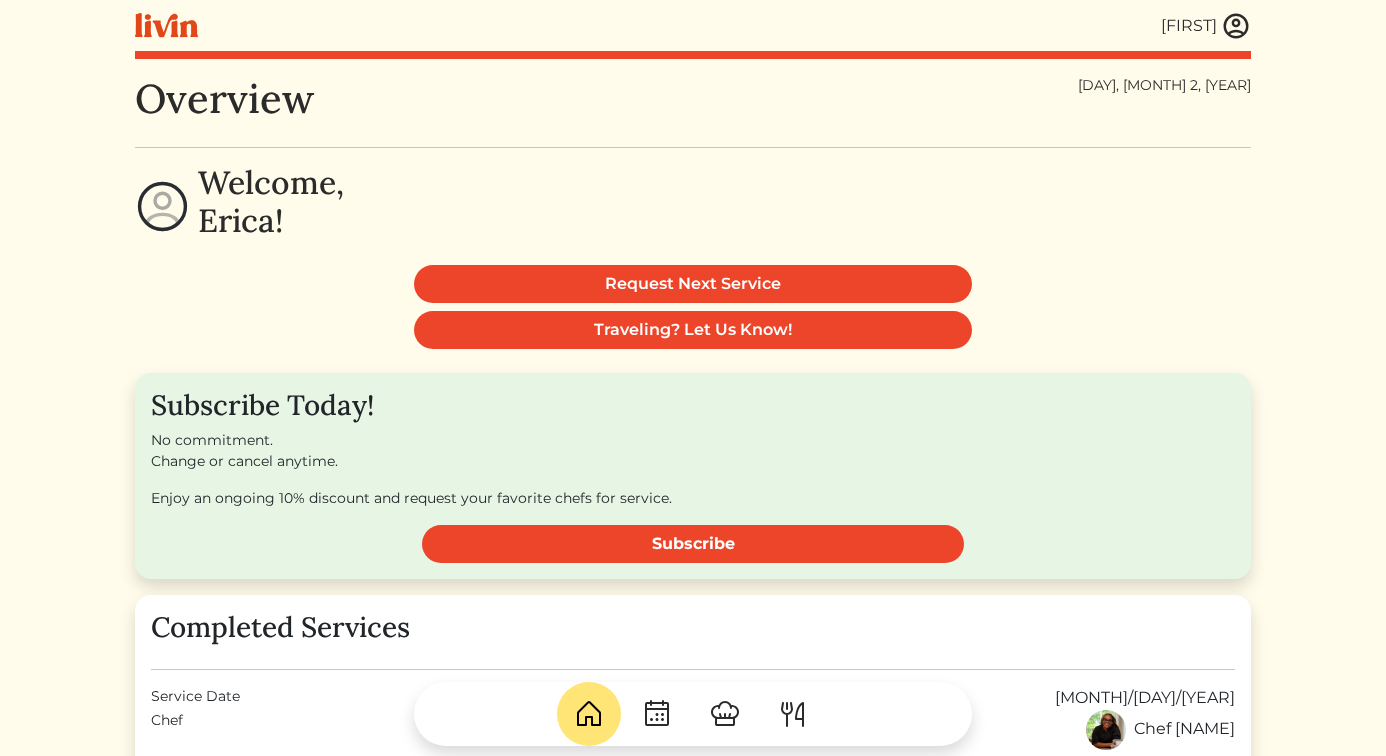scroll, scrollTop: 0, scrollLeft: 0, axis: both 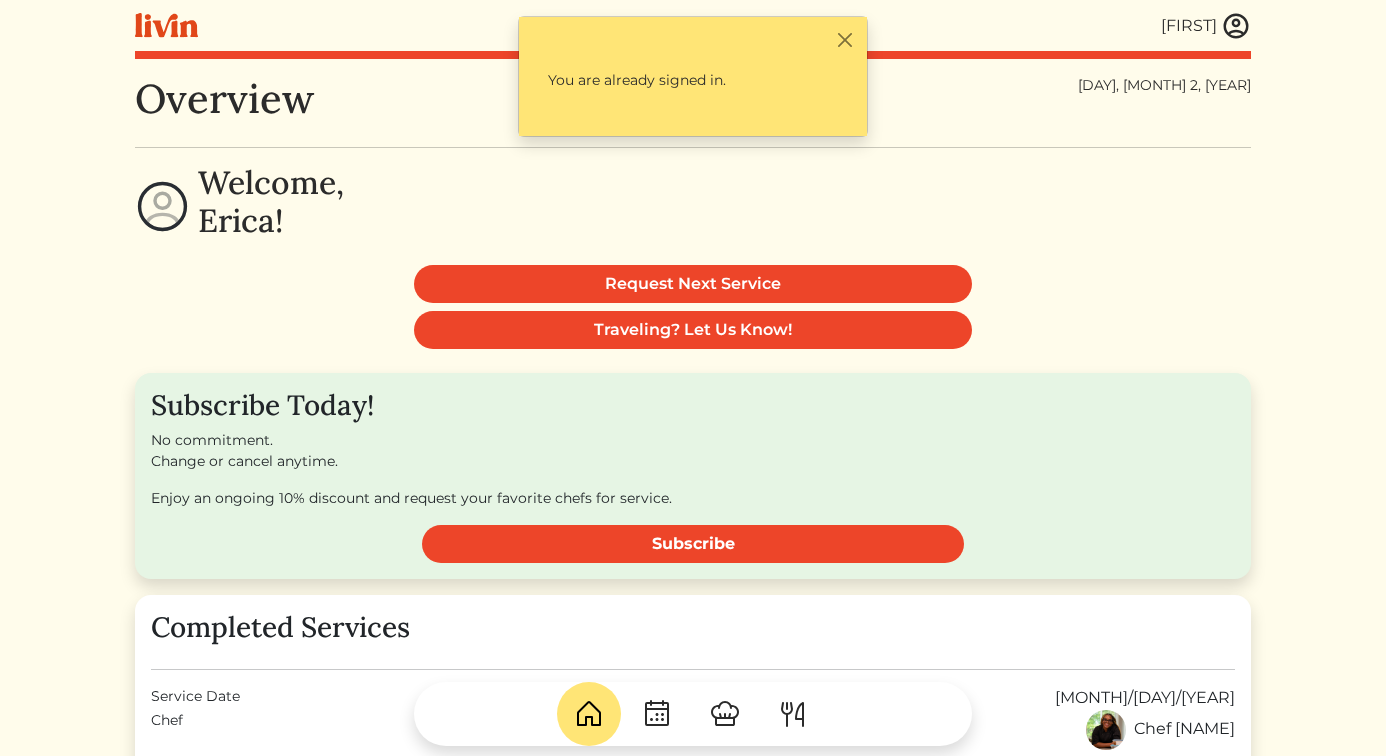 click at bounding box center (1236, 26) 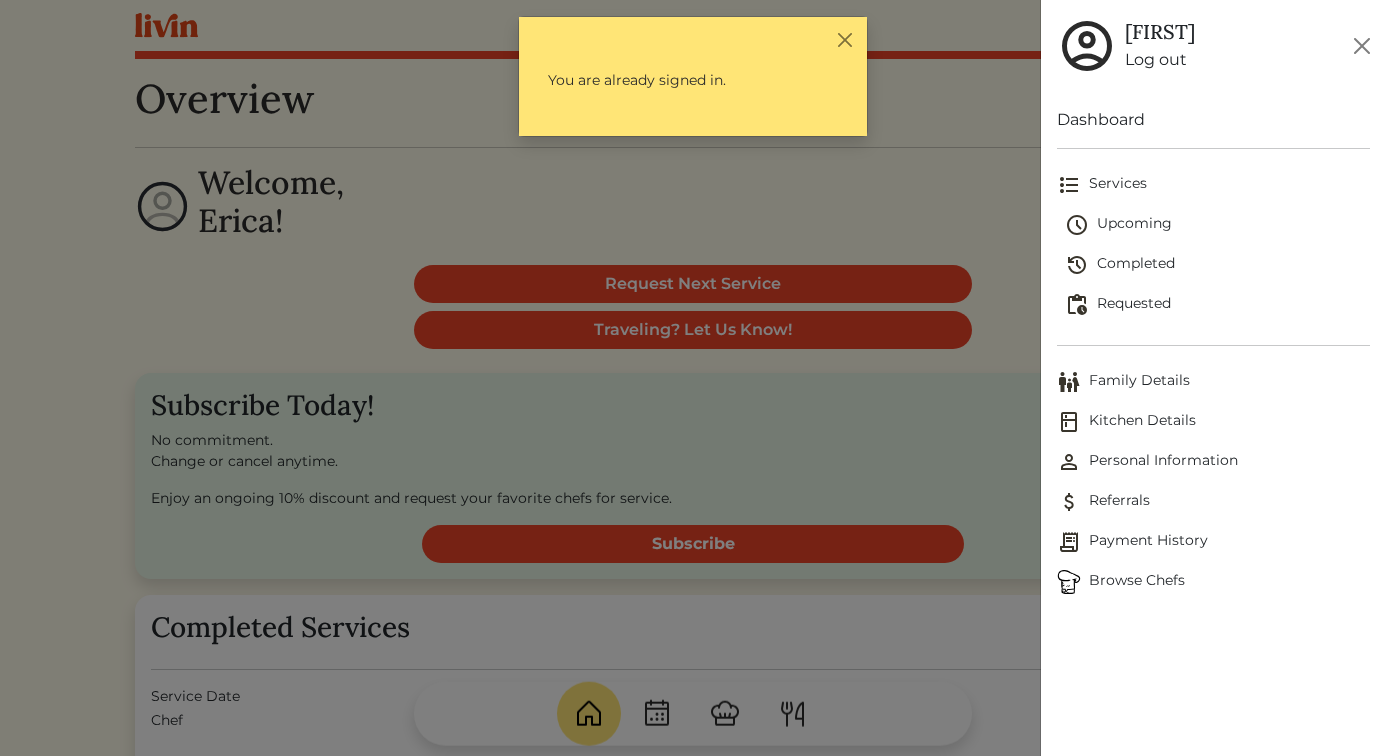 click on "Log out" at bounding box center (1160, 60) 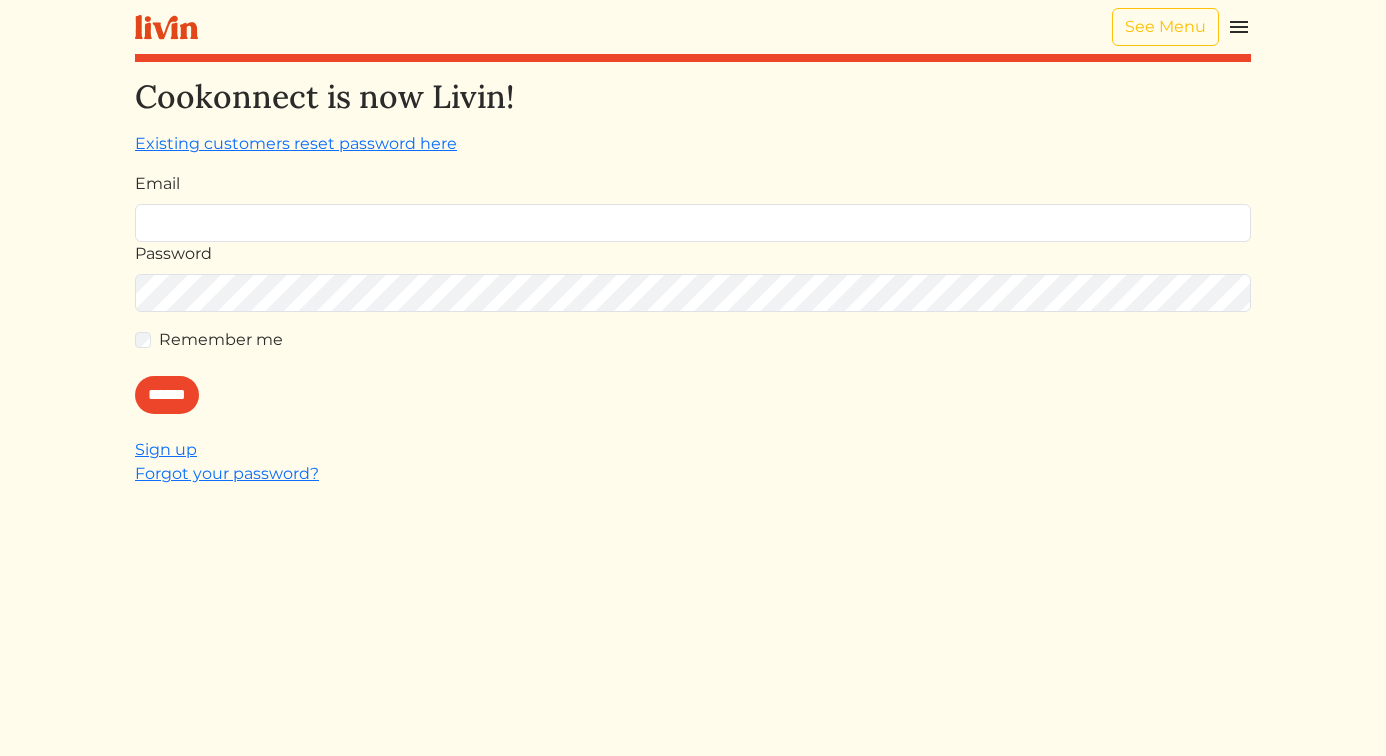 scroll, scrollTop: 0, scrollLeft: 0, axis: both 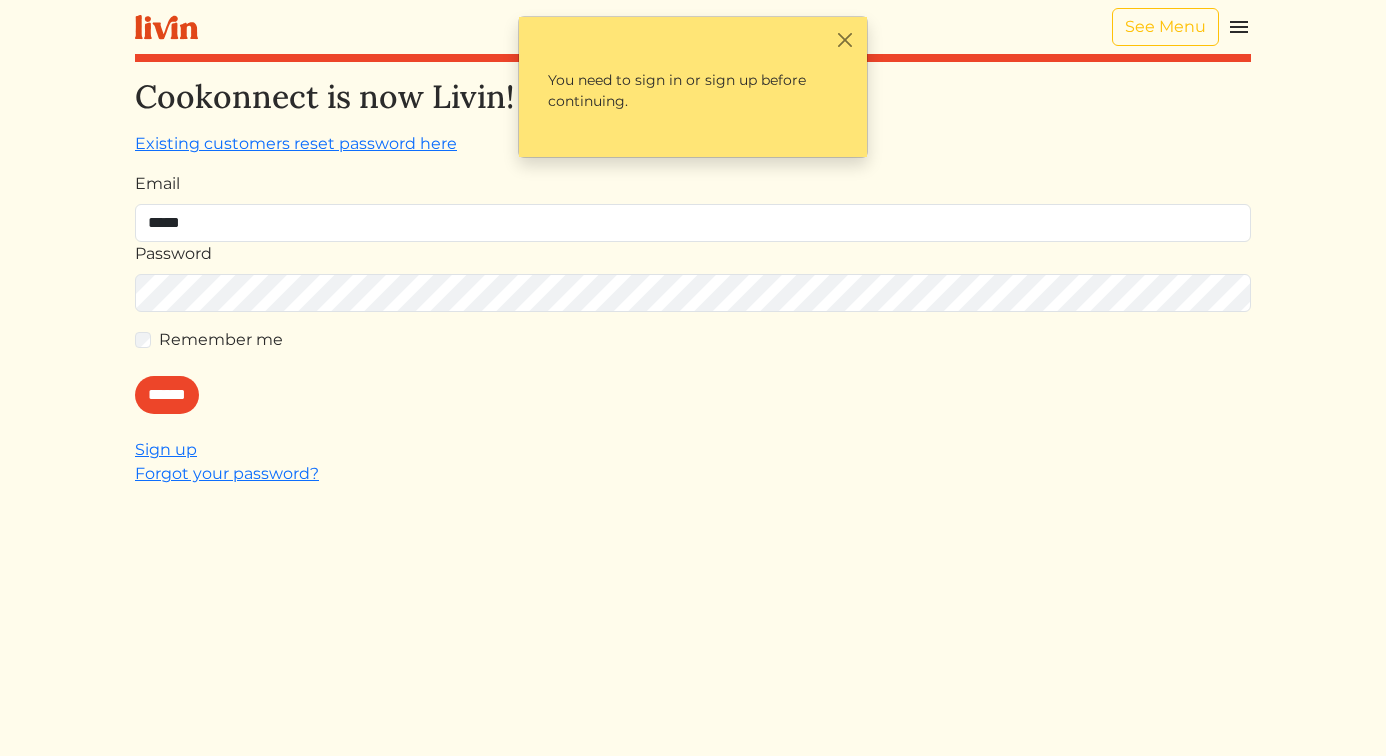 type on "**********" 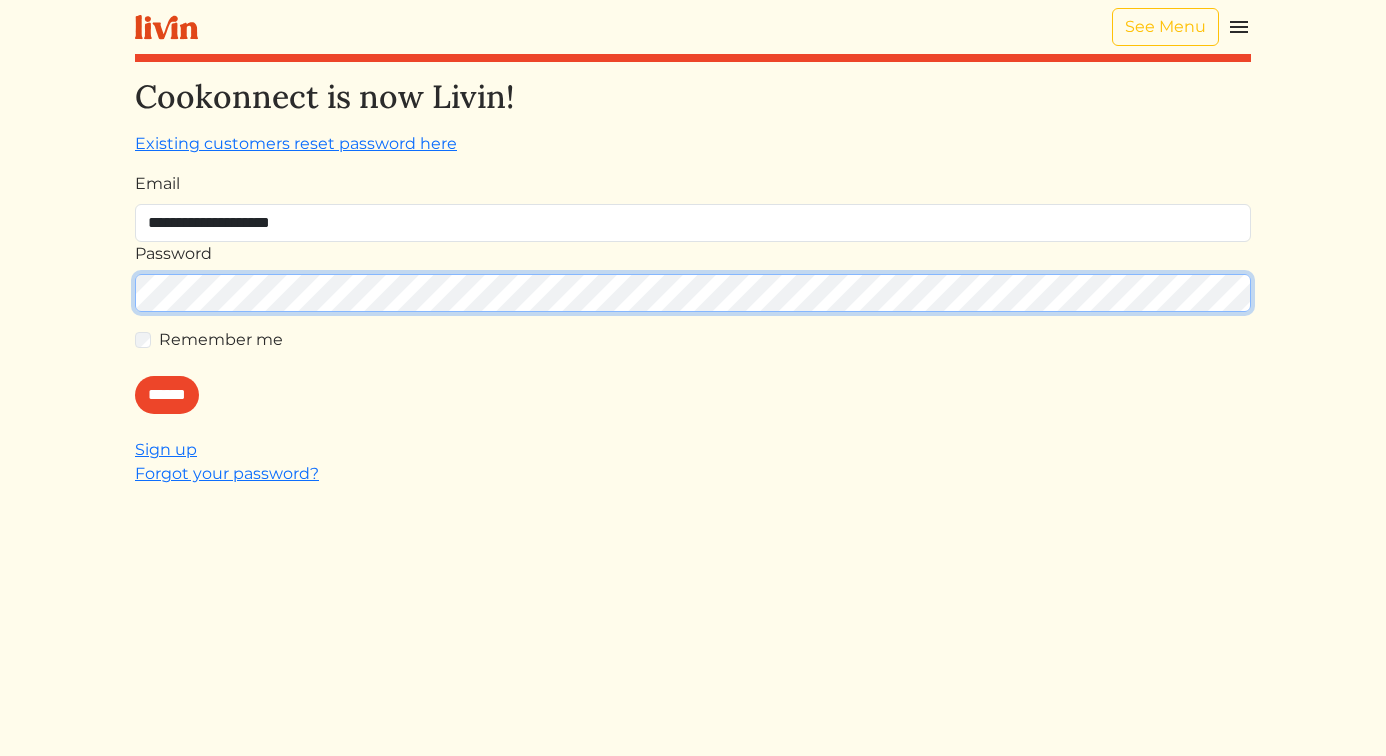 click on "******" at bounding box center [167, 395] 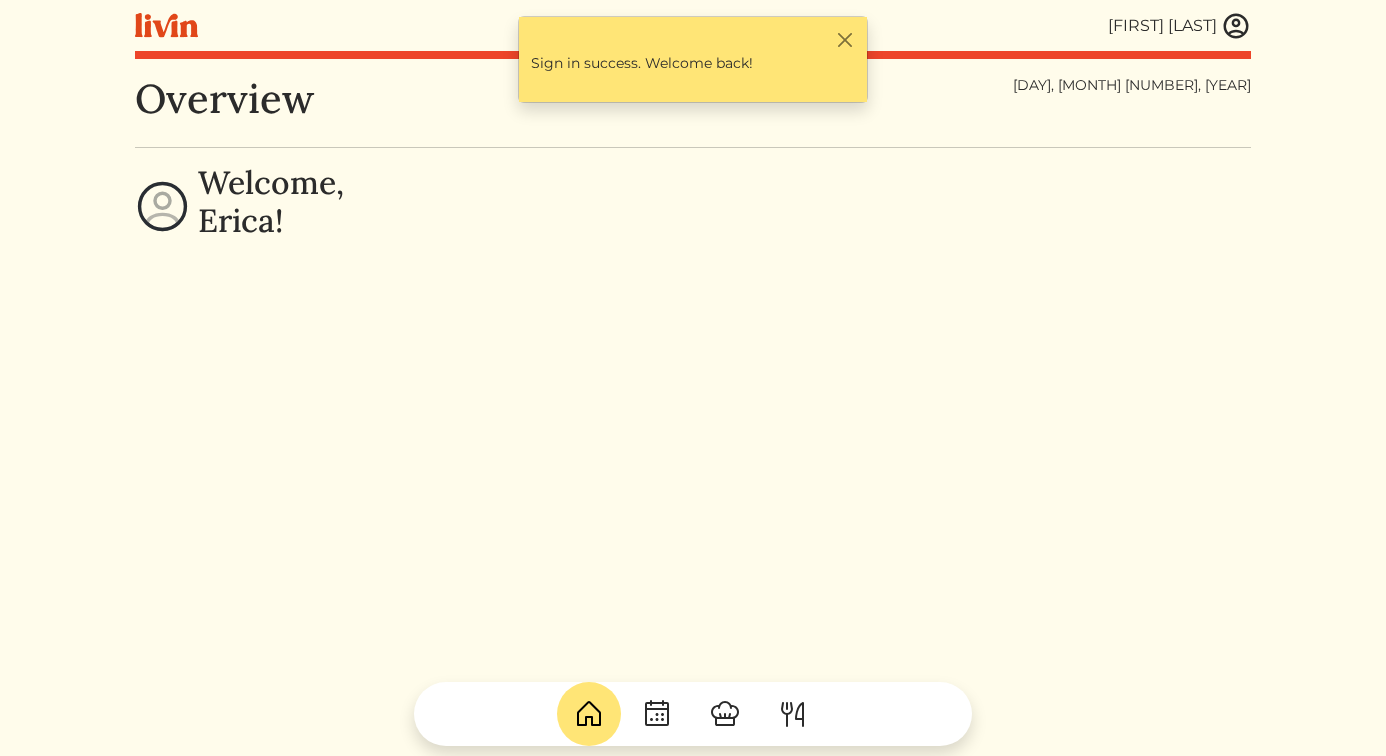 click at bounding box center (1236, 26) 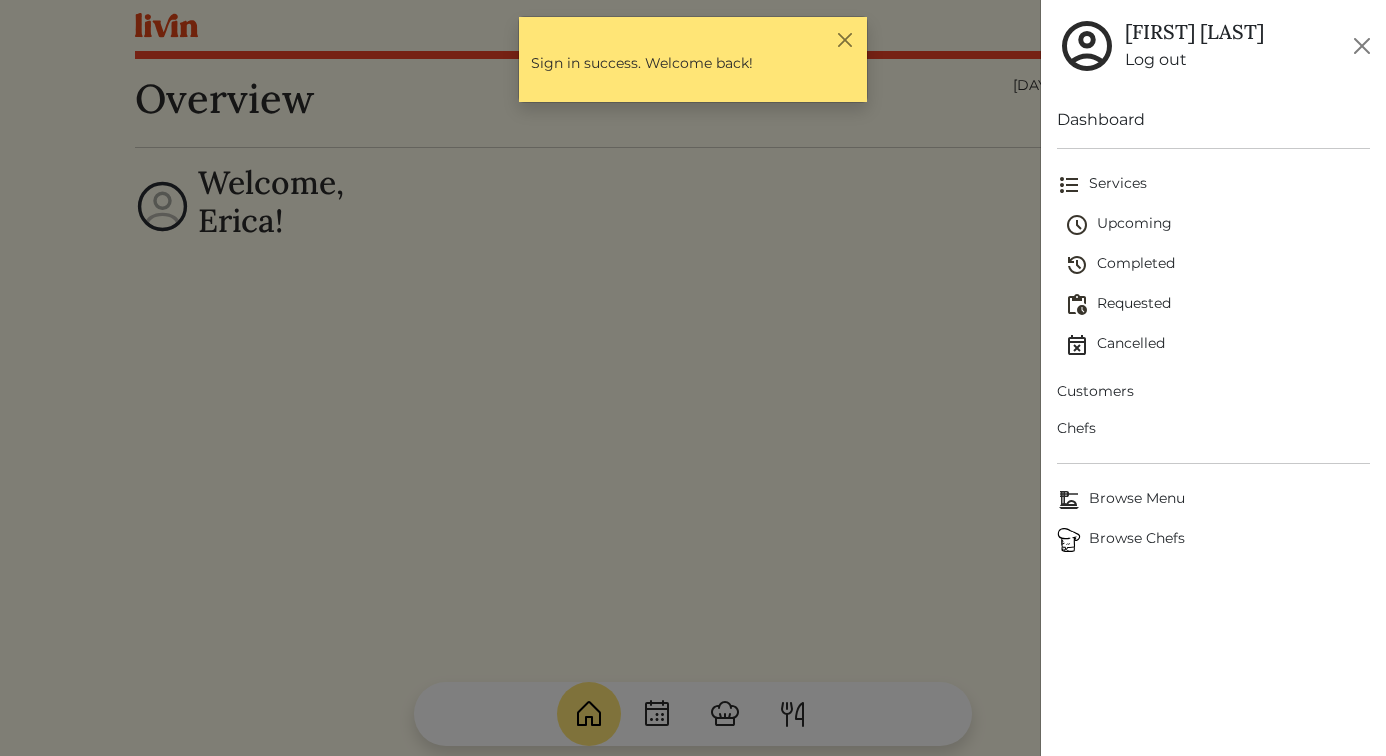 click on "Requested" at bounding box center (1218, 305) 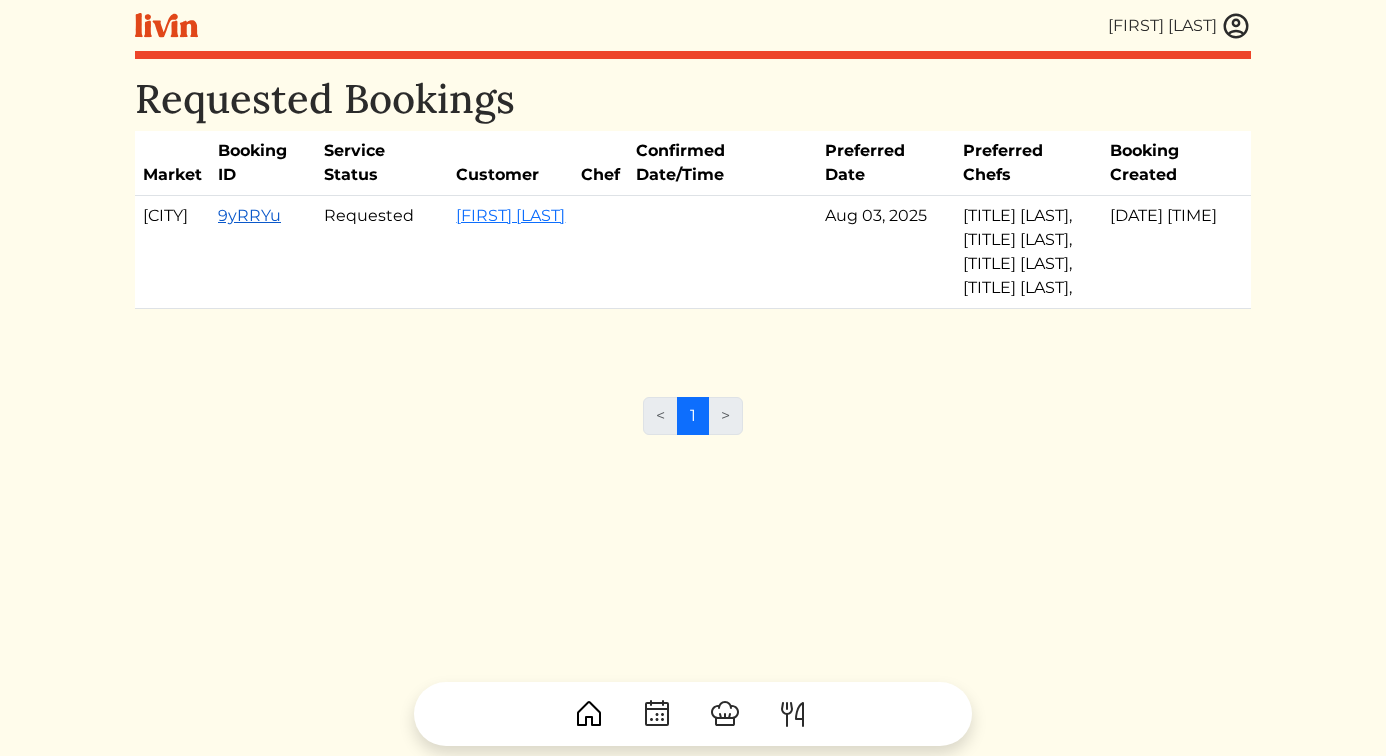 click on "9yRRYu" at bounding box center (249, 215) 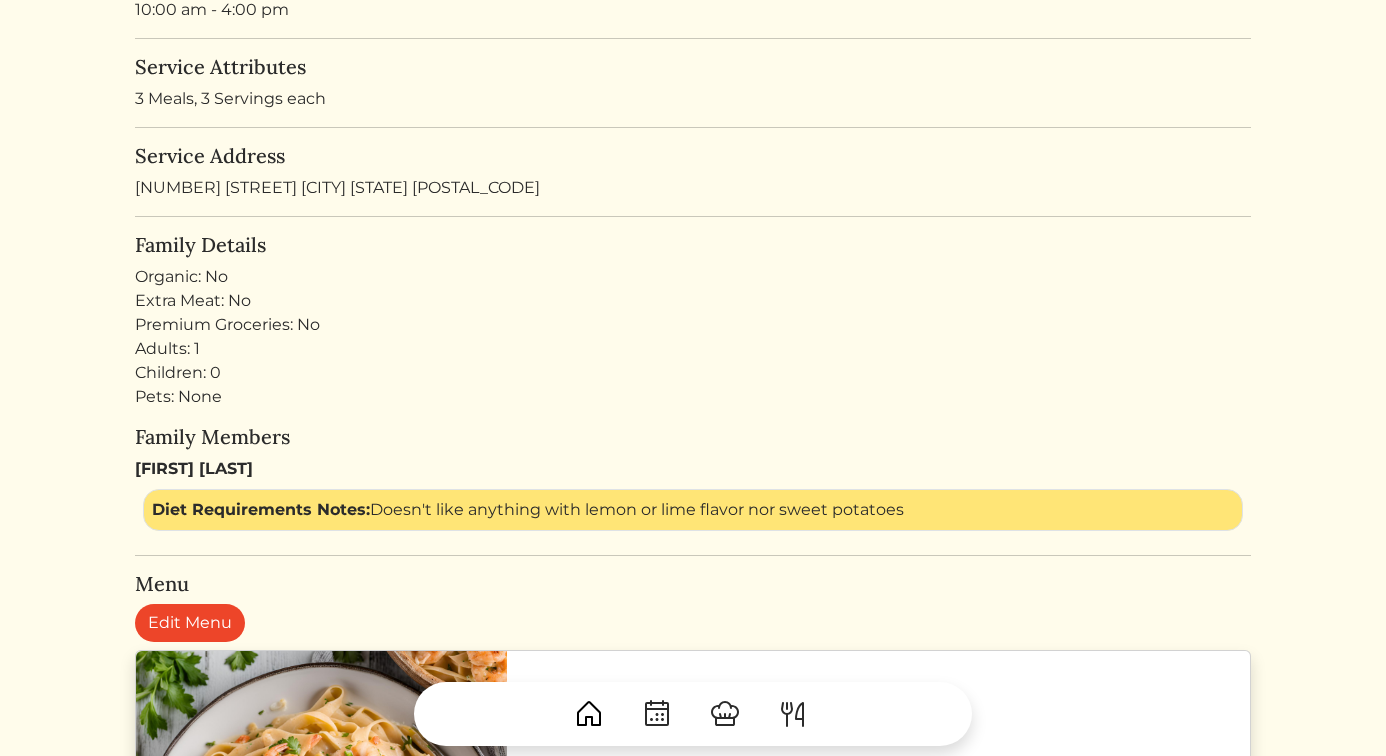 scroll, scrollTop: 0, scrollLeft: 0, axis: both 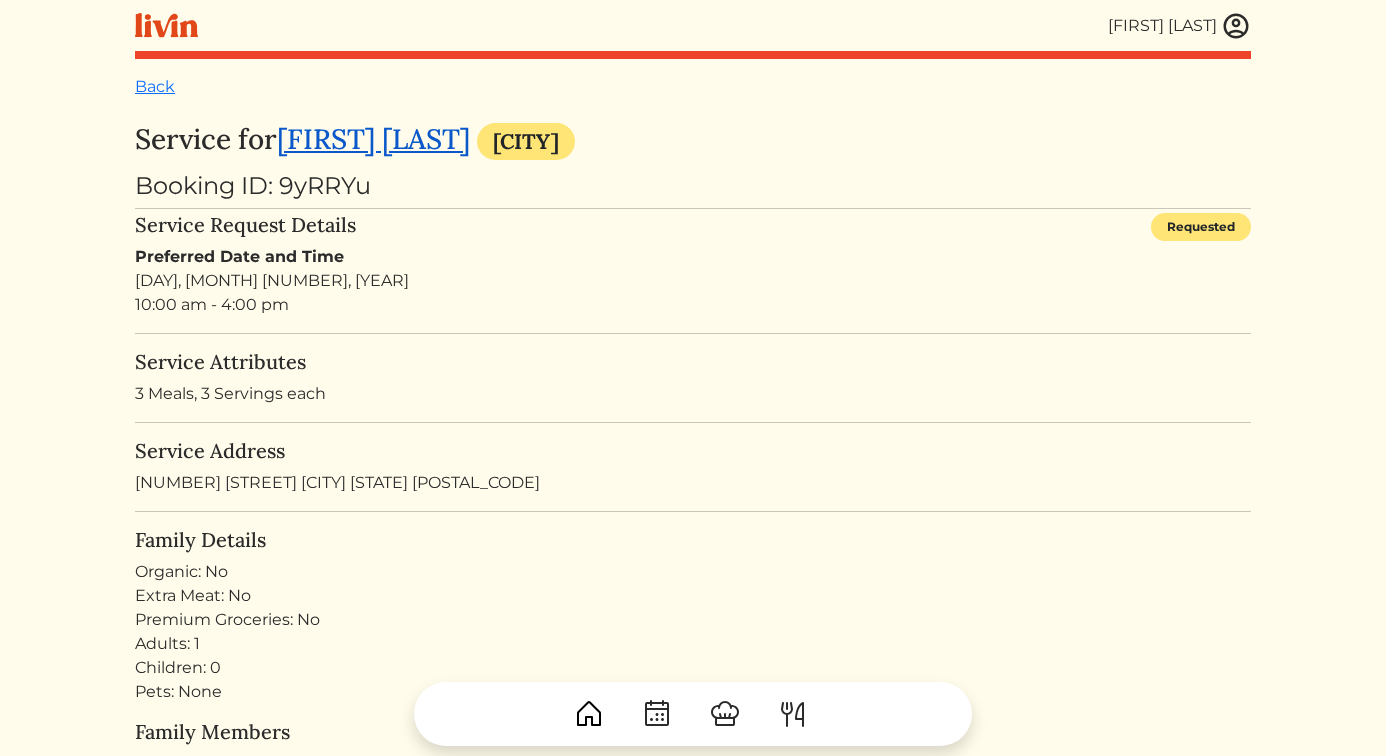 click on "Elaine d. Perryman" at bounding box center [373, 139] 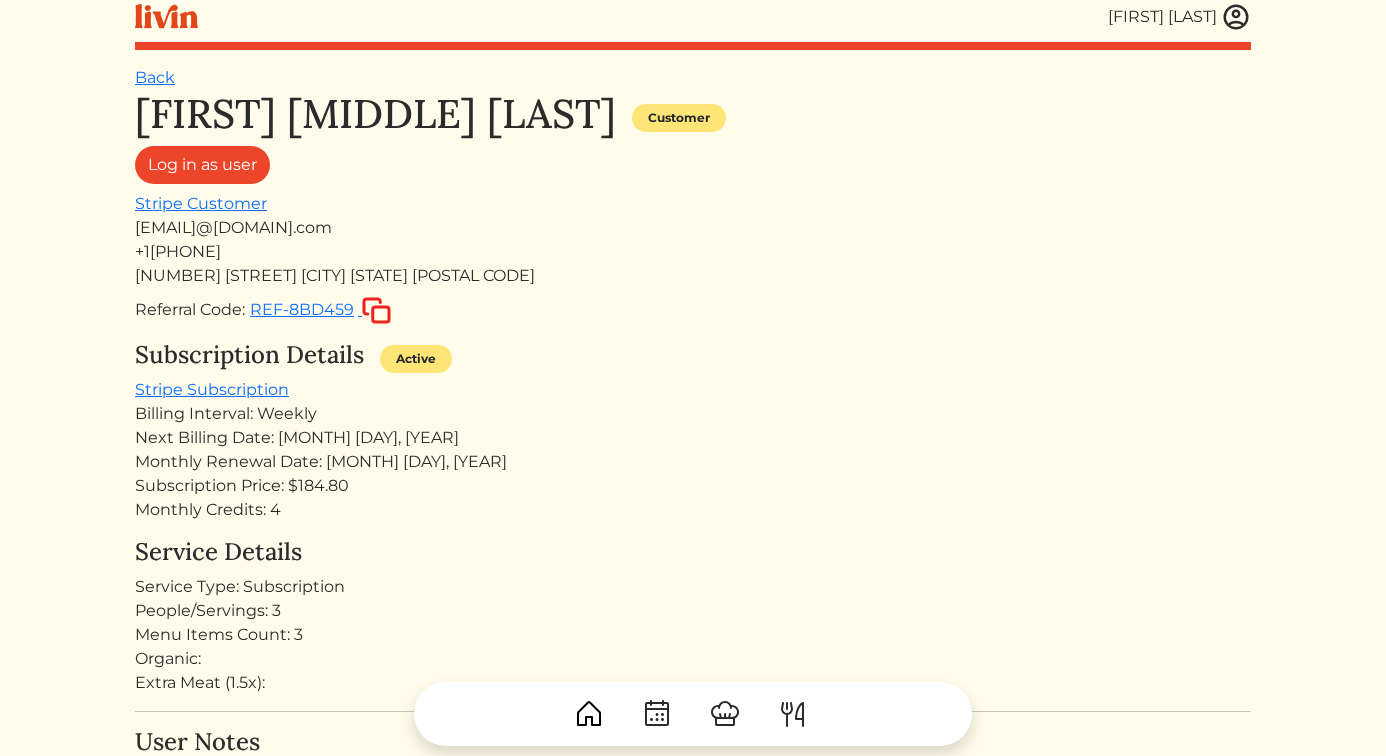 scroll, scrollTop: 4, scrollLeft: 0, axis: vertical 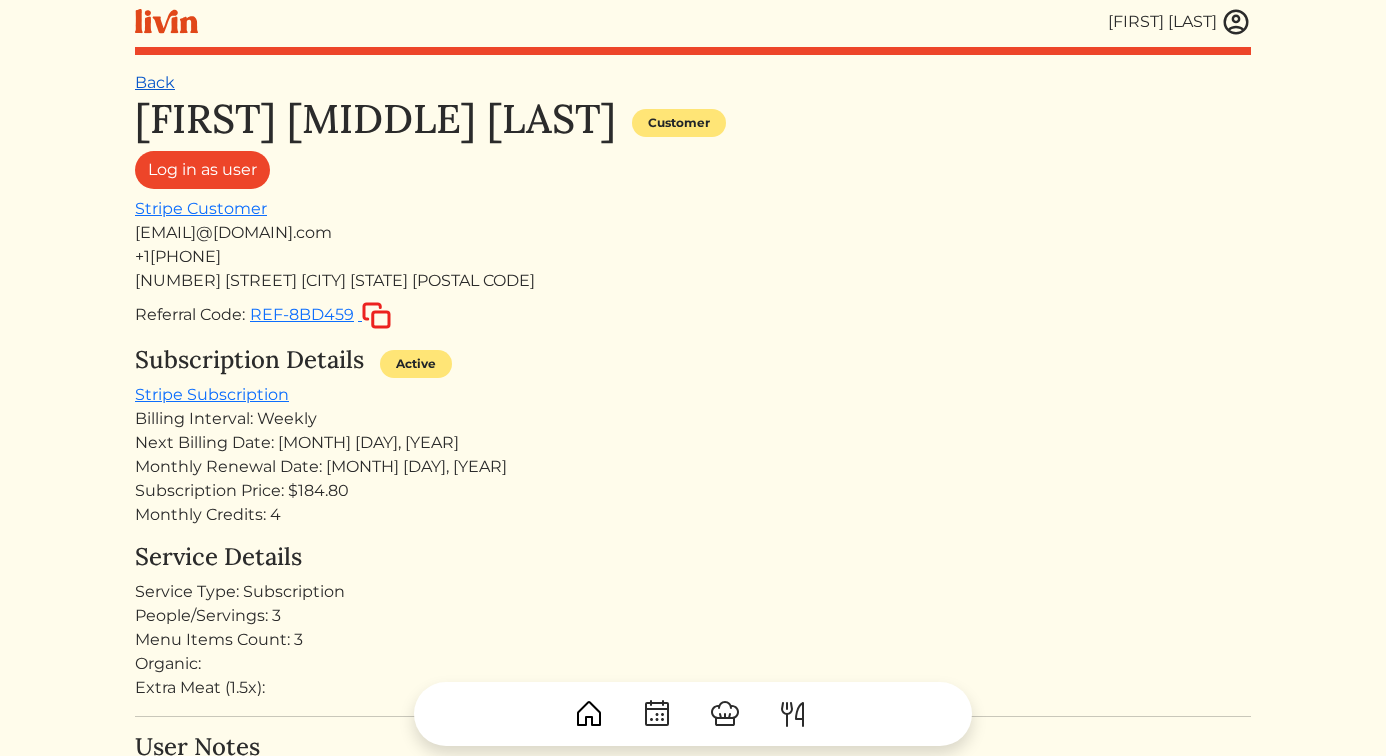 click on "Back" at bounding box center (155, 82) 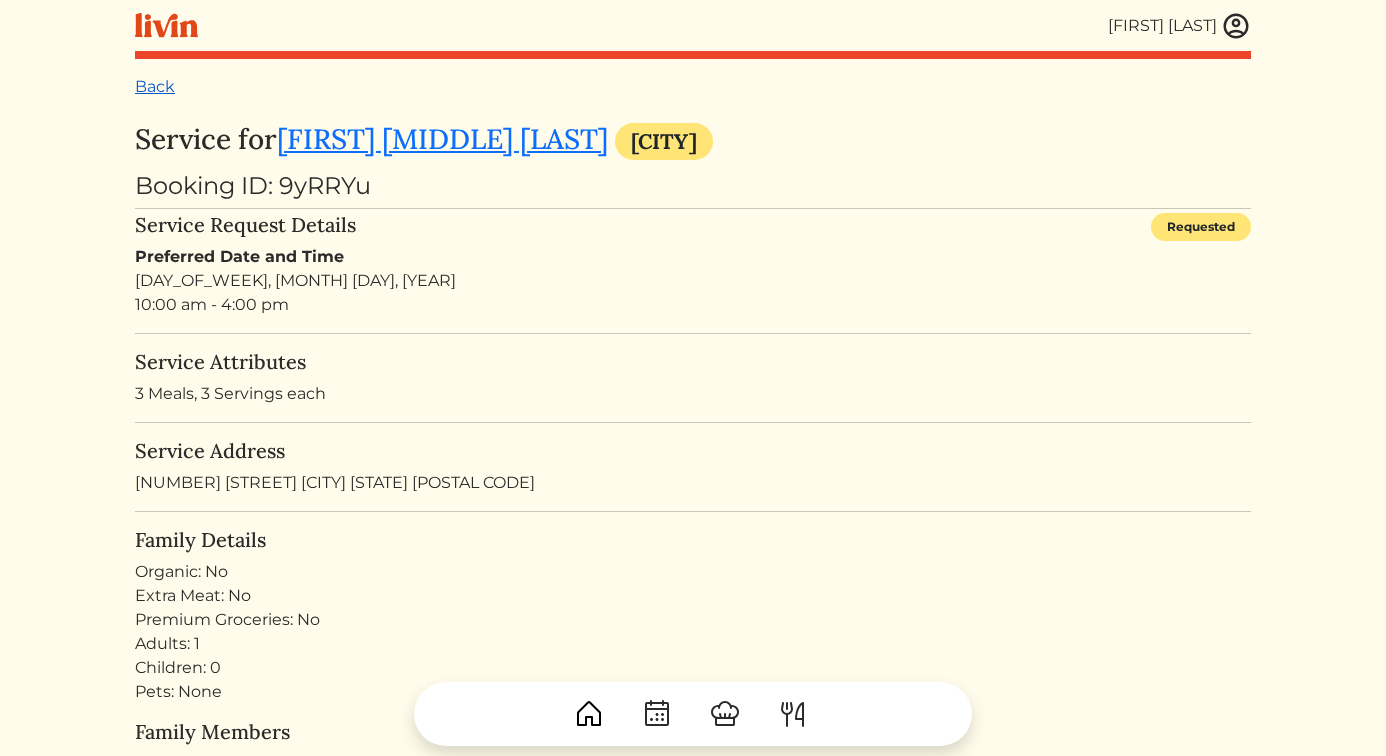 click on "Back" at bounding box center (155, 86) 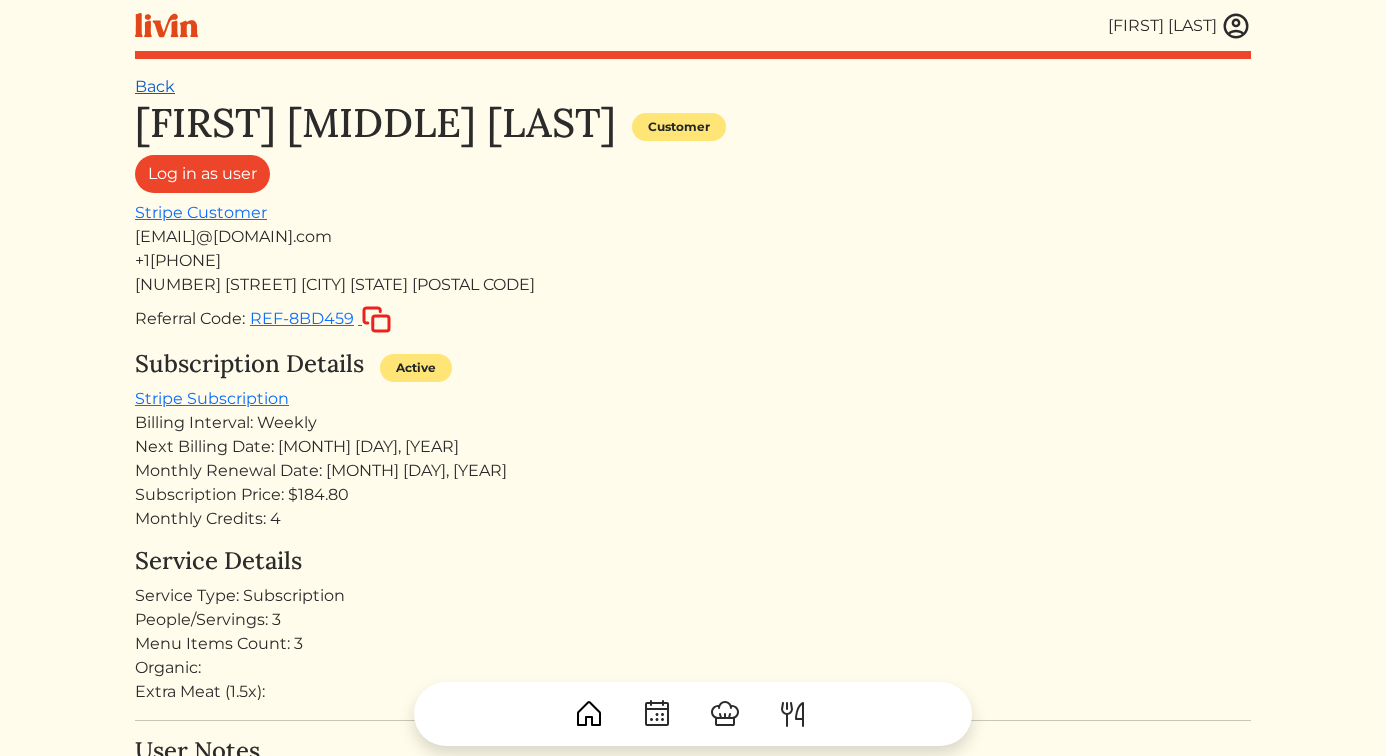 click on "Back" at bounding box center (155, 86) 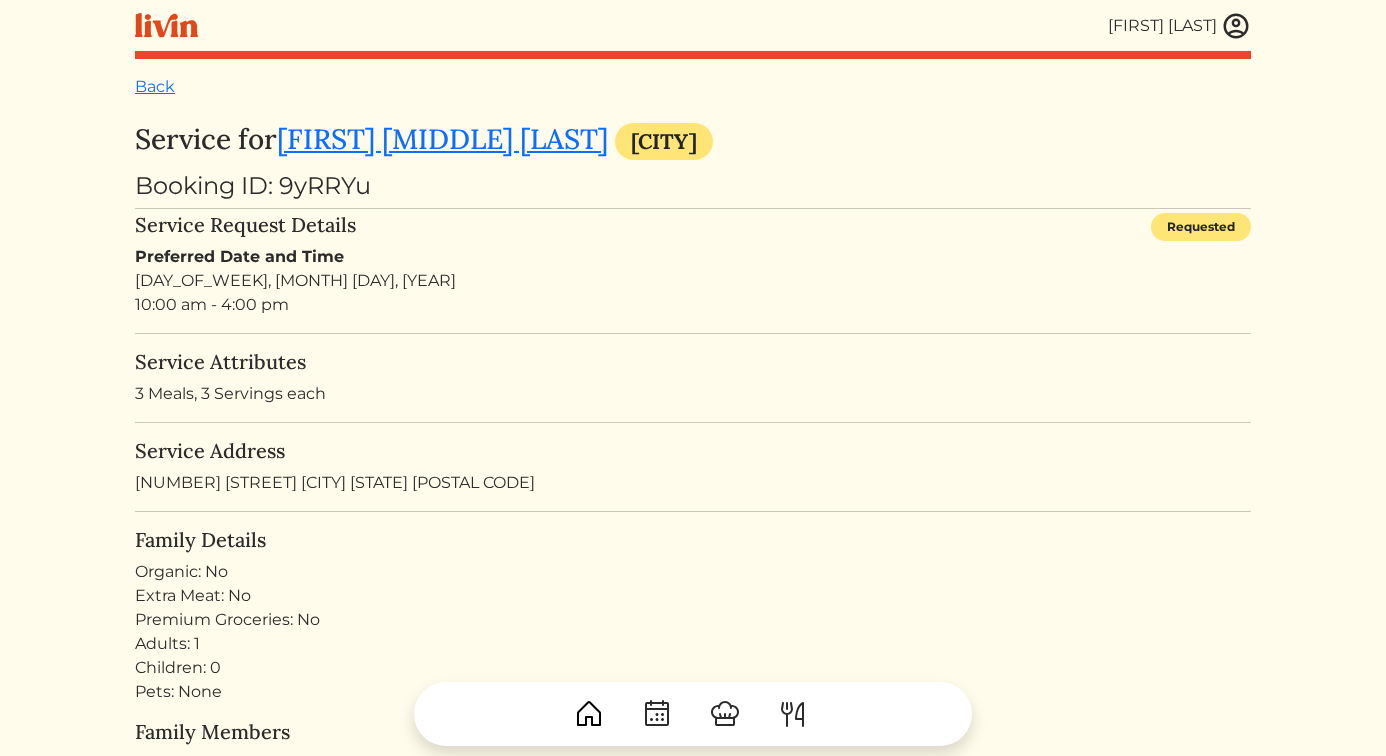 click on "[FIRST] [LAST]" at bounding box center [1162, 26] 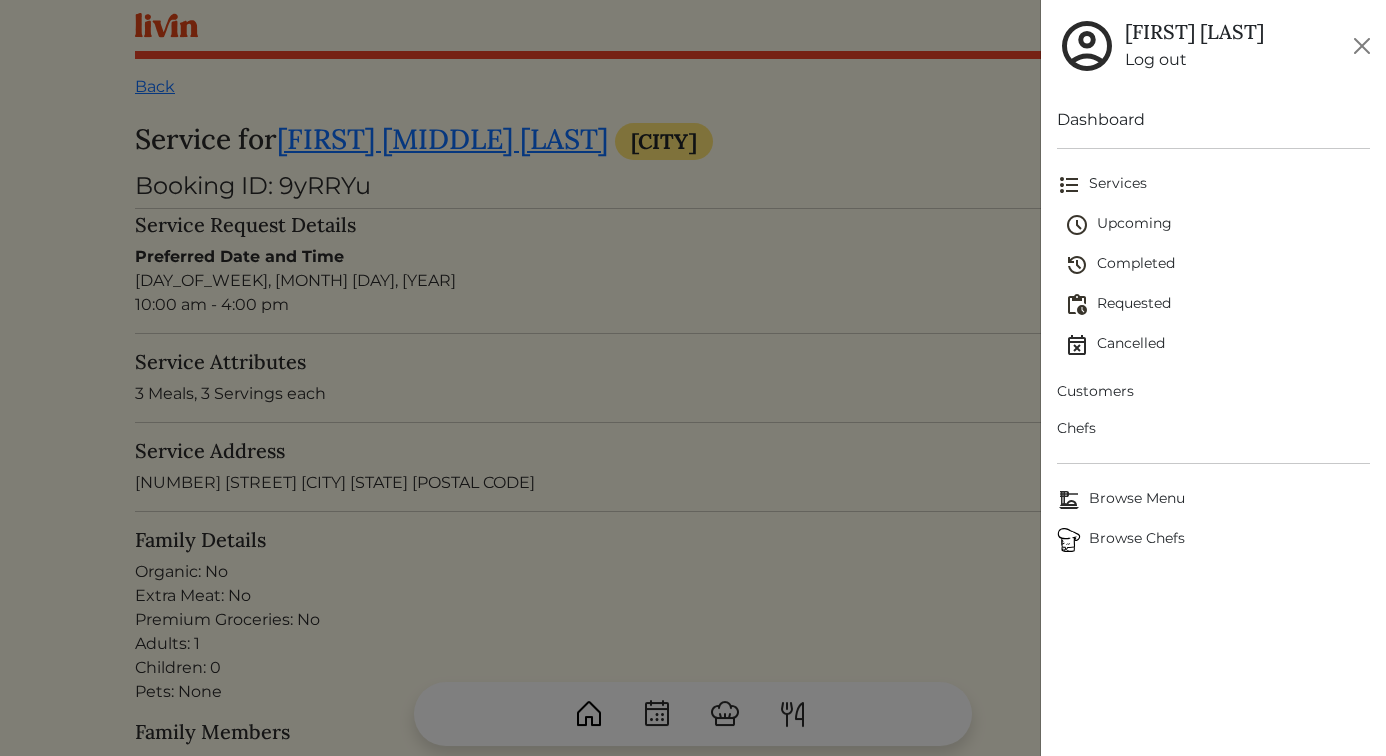 click on "Upcoming" at bounding box center [1218, 225] 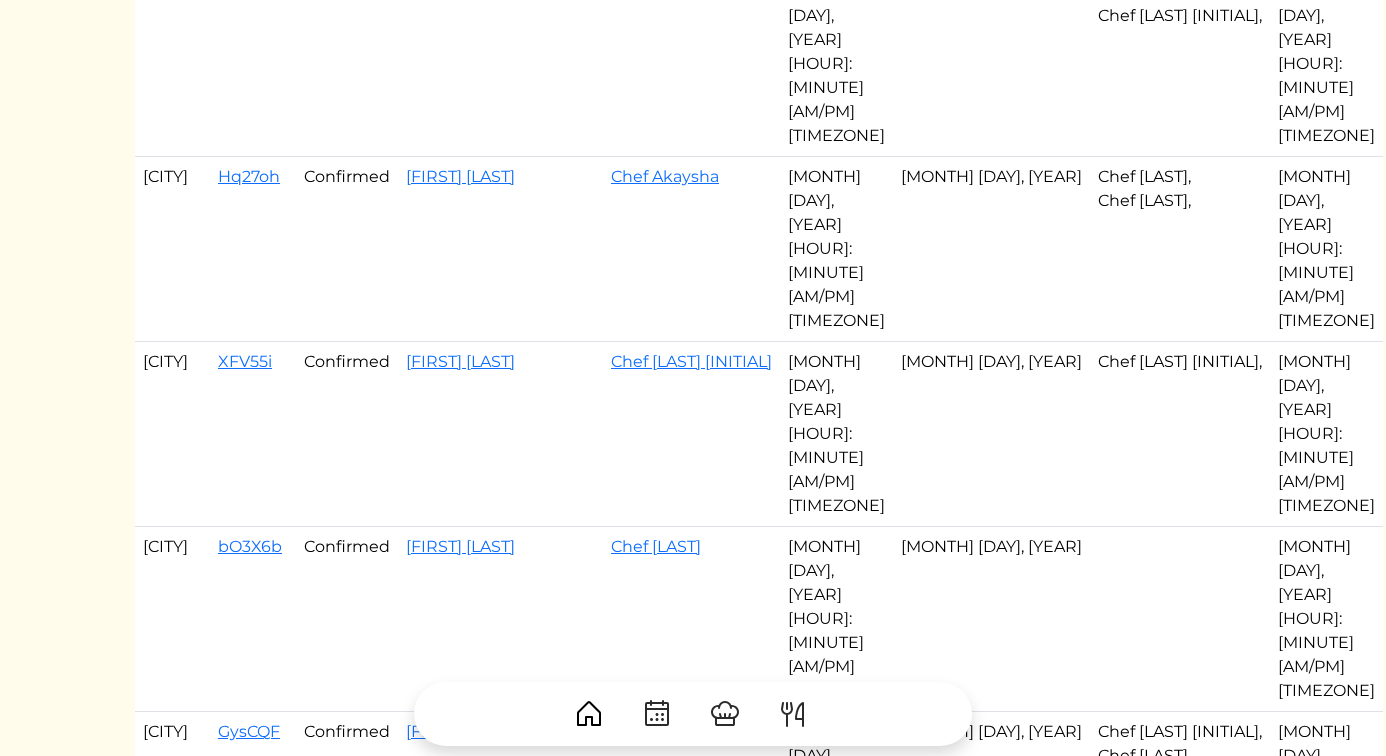 scroll, scrollTop: 1392, scrollLeft: 0, axis: vertical 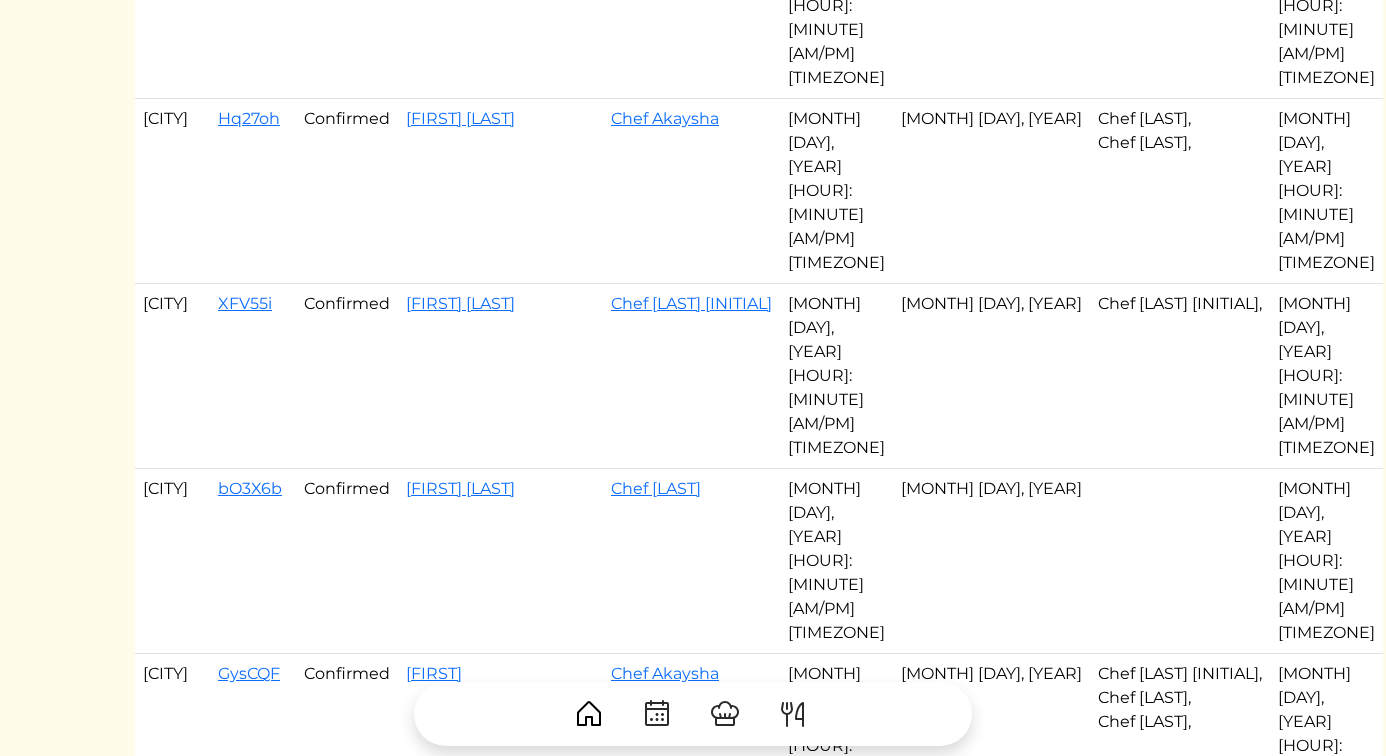 click on "2" at bounding box center [691, 1710] 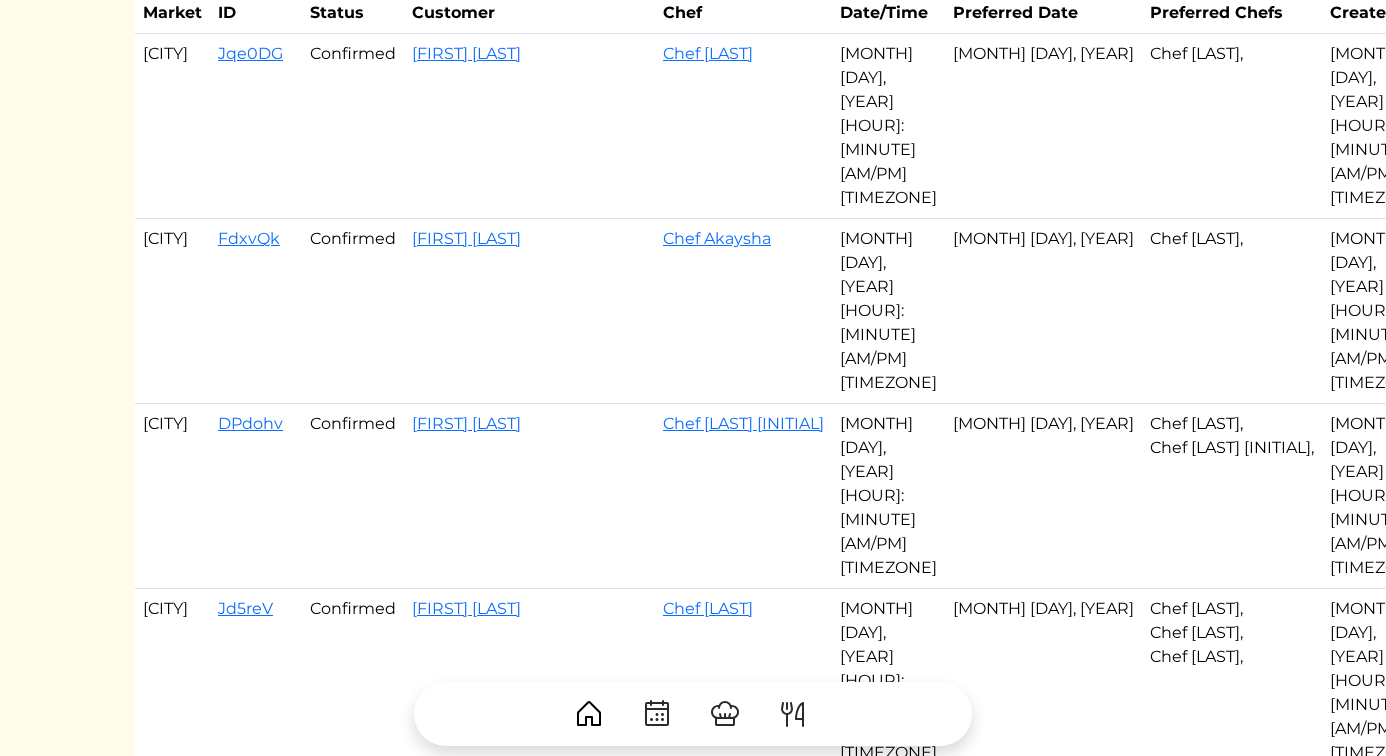 scroll, scrollTop: 0, scrollLeft: 0, axis: both 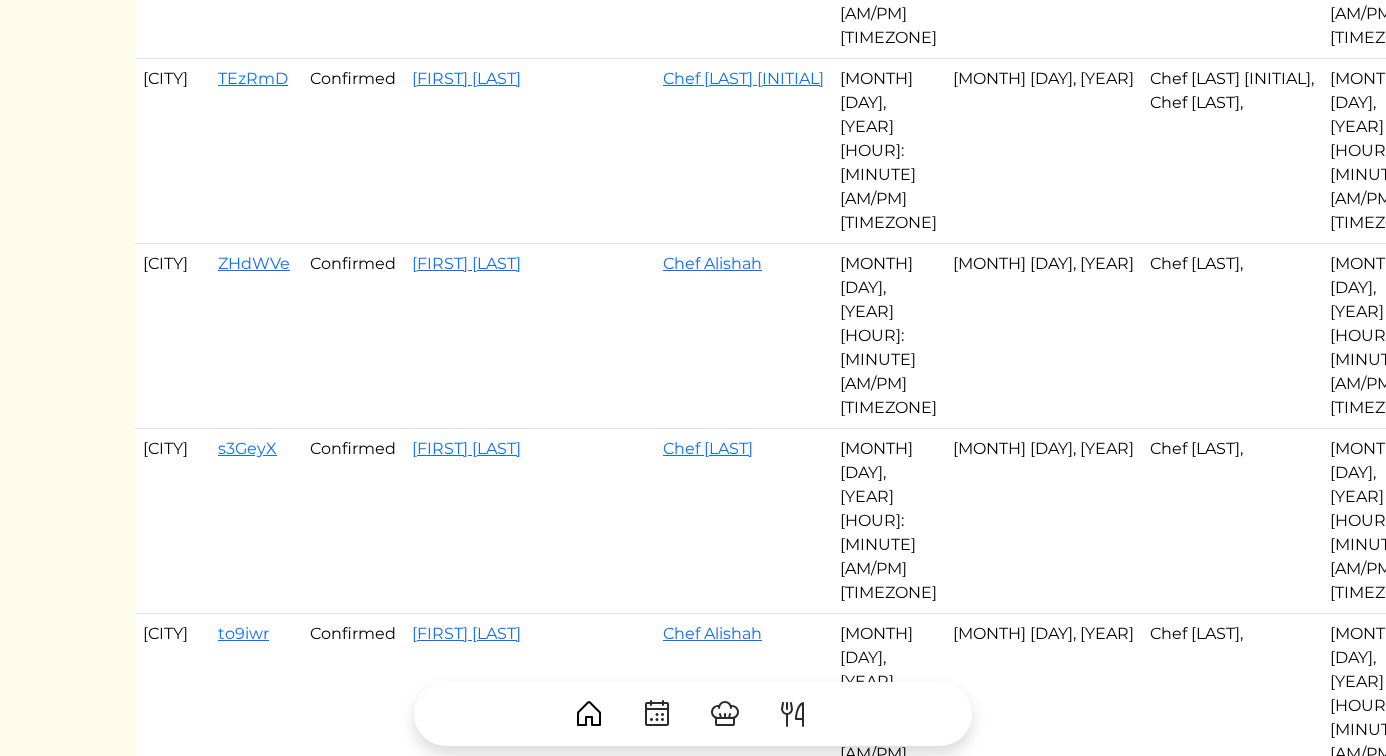 click on "3" at bounding box center (725, 1646) 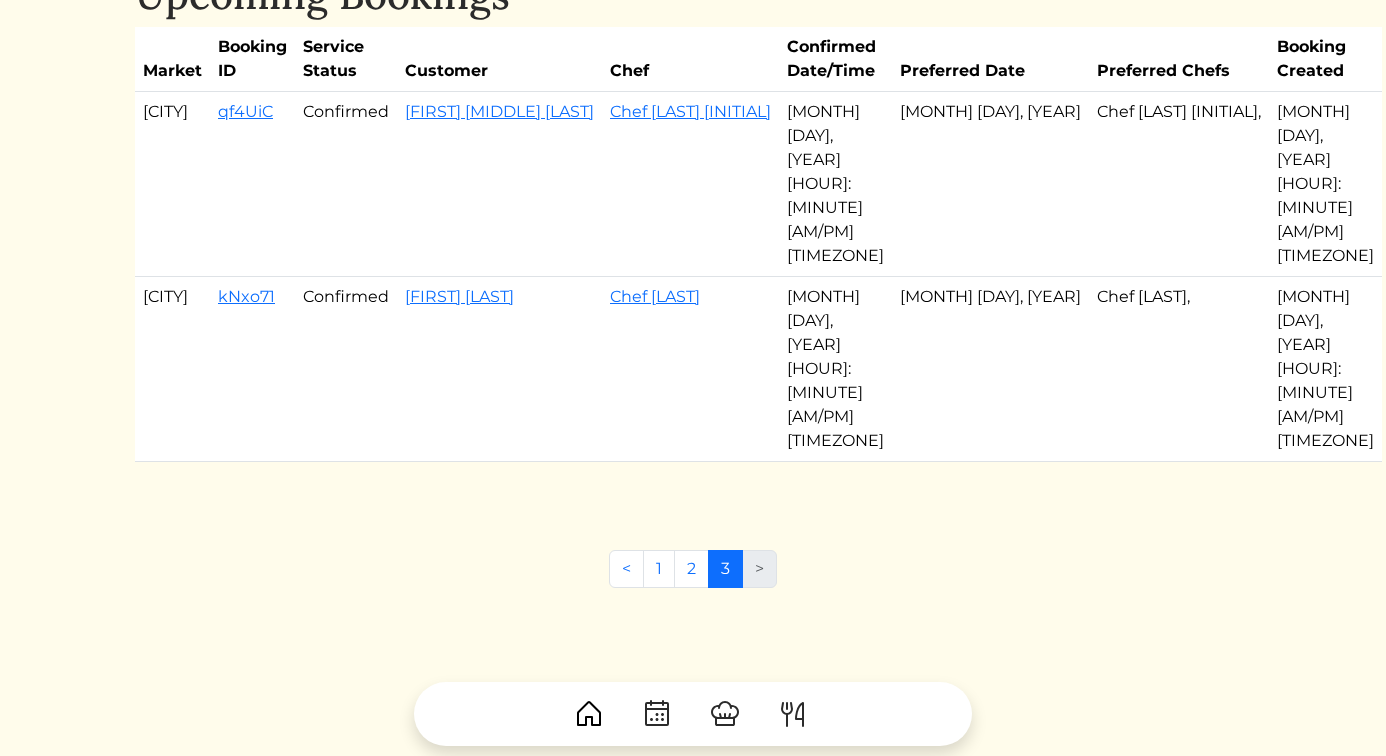 scroll, scrollTop: 0, scrollLeft: 0, axis: both 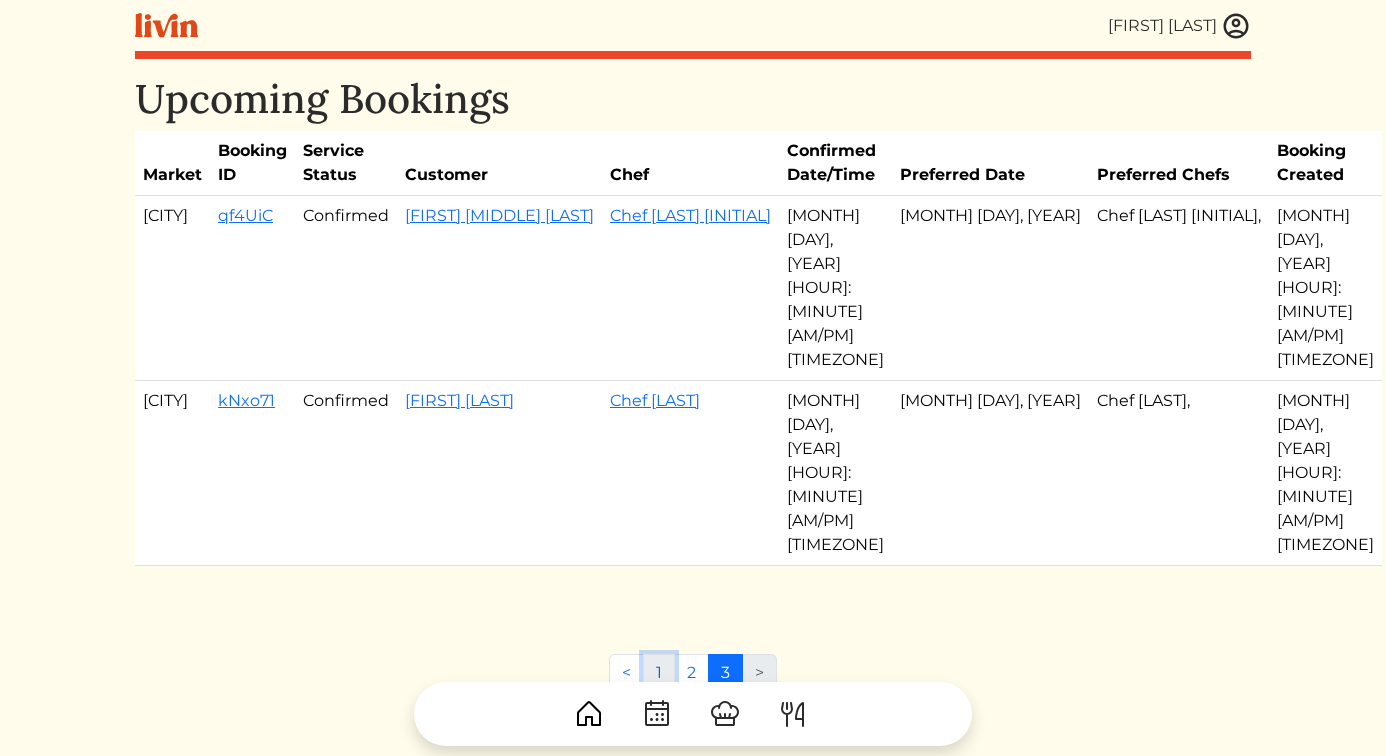 click on "1" at bounding box center (659, 673) 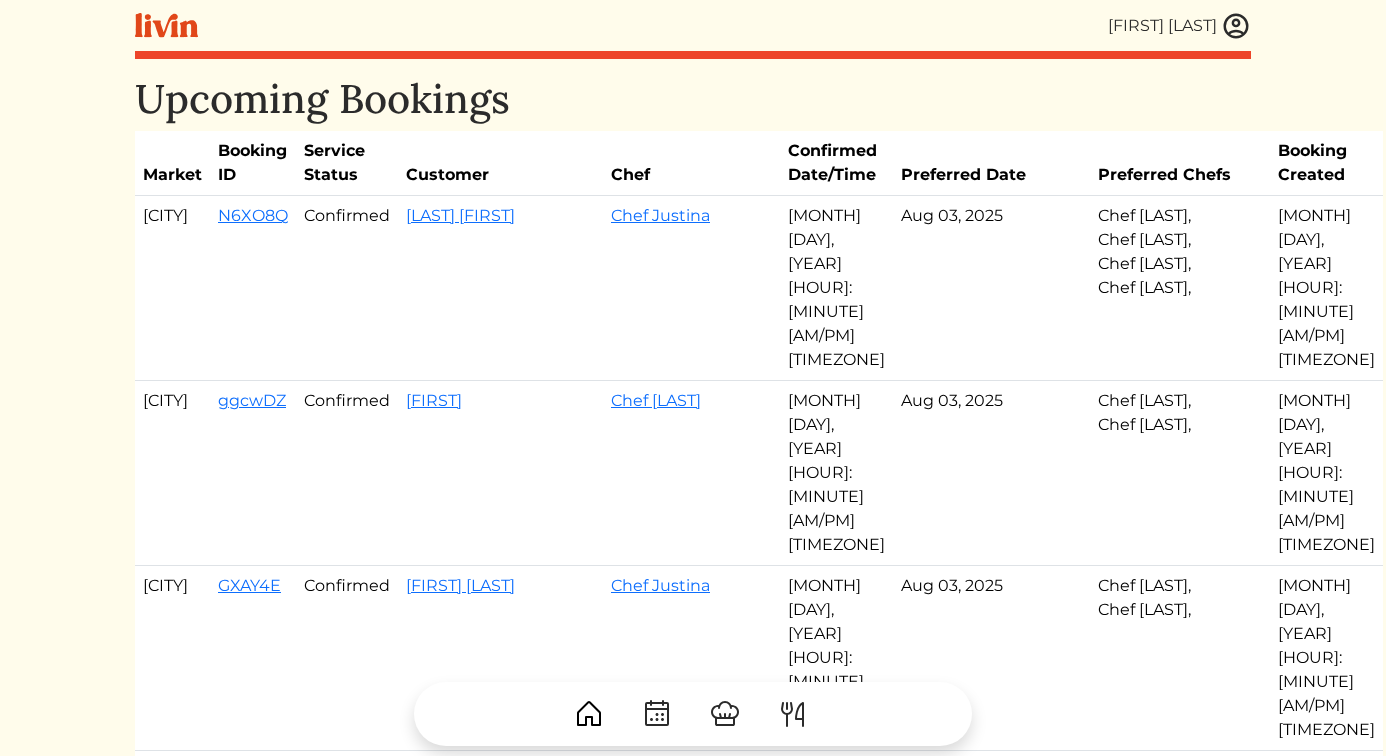 click at bounding box center [1236, 26] 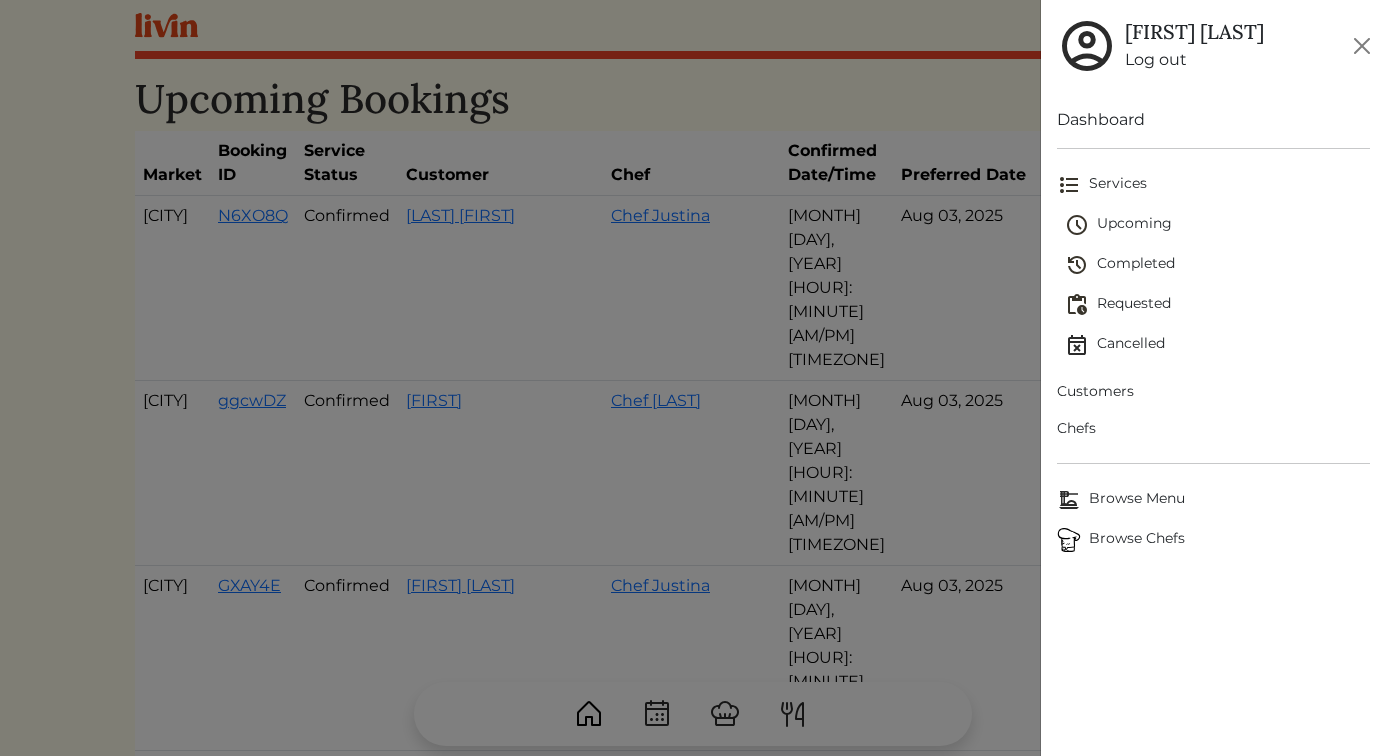 click on "Customers" at bounding box center [1214, 391] 